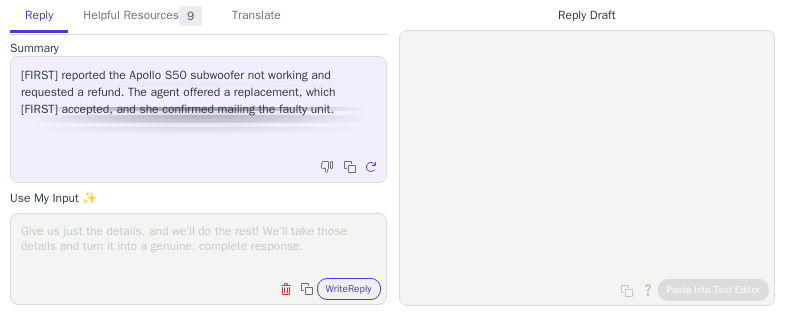 scroll, scrollTop: 0, scrollLeft: 0, axis: both 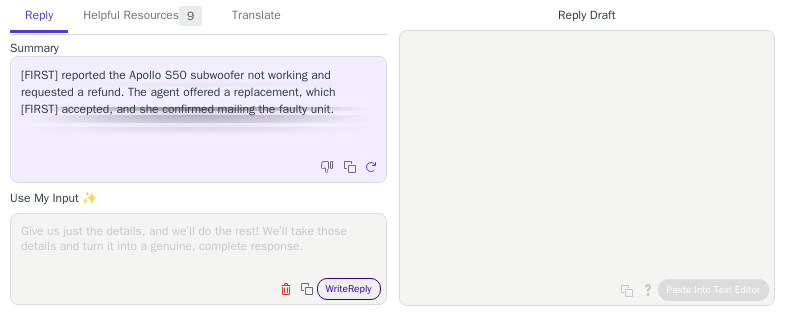 click on "Write  Reply" at bounding box center (349, 289) 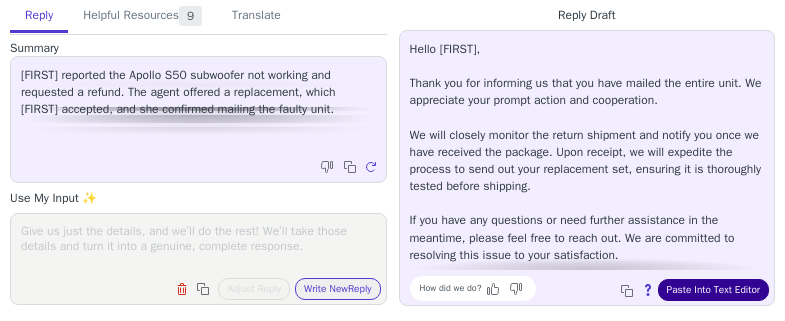 click on "Paste Into Text Editor" at bounding box center [713, 290] 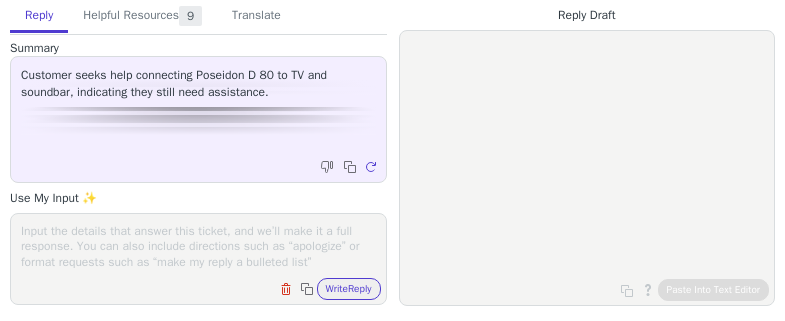 scroll, scrollTop: 0, scrollLeft: 0, axis: both 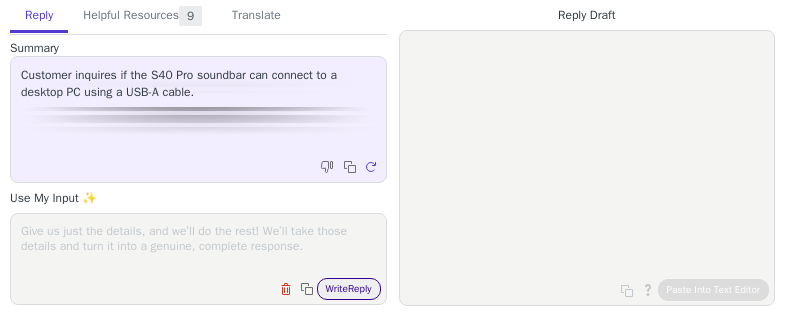 click on "Write  Reply" at bounding box center (349, 289) 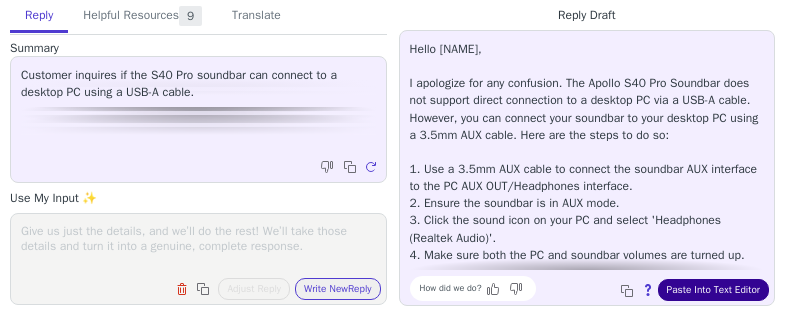 click on "Paste Into Text Editor" at bounding box center (713, 290) 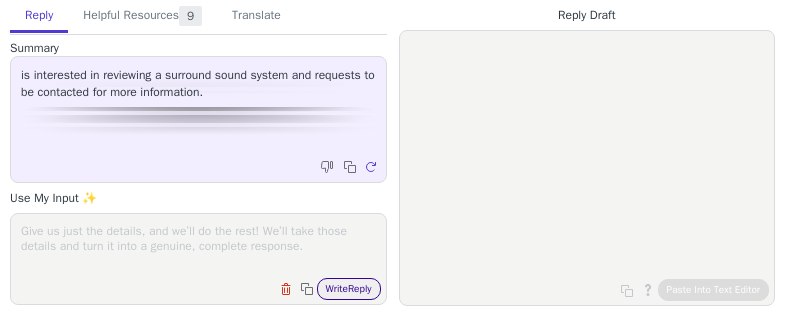 scroll, scrollTop: 0, scrollLeft: 0, axis: both 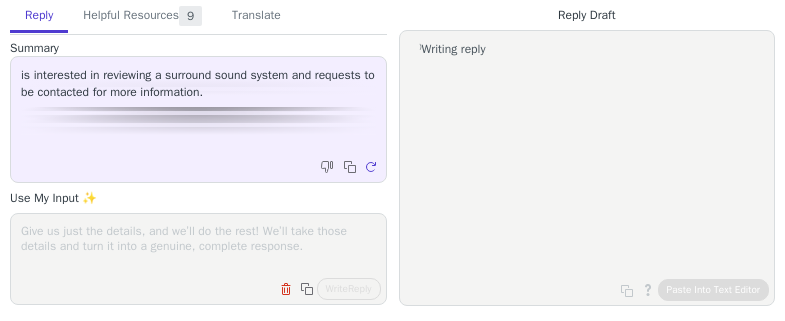 click on "is interested in reviewing a surround sound system and requests to be contacted for more information. Copy to clipboard Regenerate" at bounding box center (198, 119) 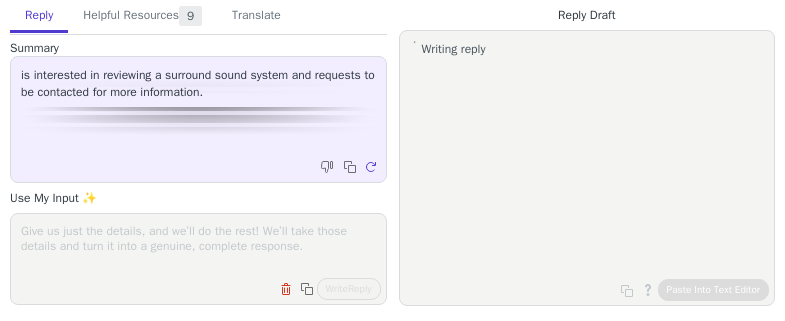 click on "is interested in reviewing a surround sound system and requests to be contacted for more information. Copy to clipboard Regenerate" at bounding box center (198, 119) 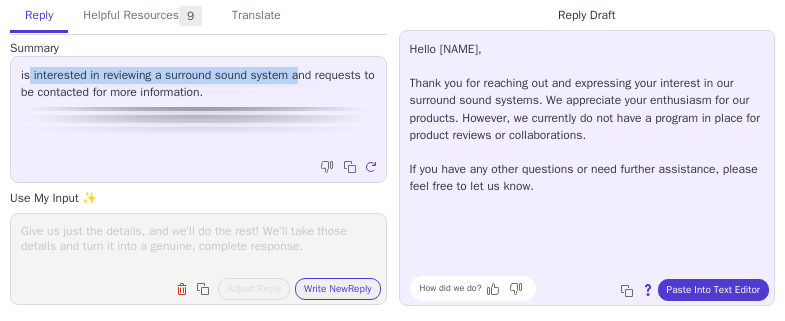 drag, startPoint x: 29, startPoint y: 79, endPoint x: 297, endPoint y: 72, distance: 268.0914 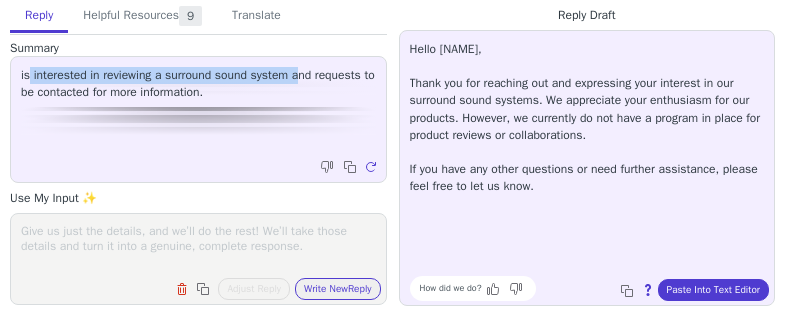 copy on "interested in reviewing a surround sound system a" 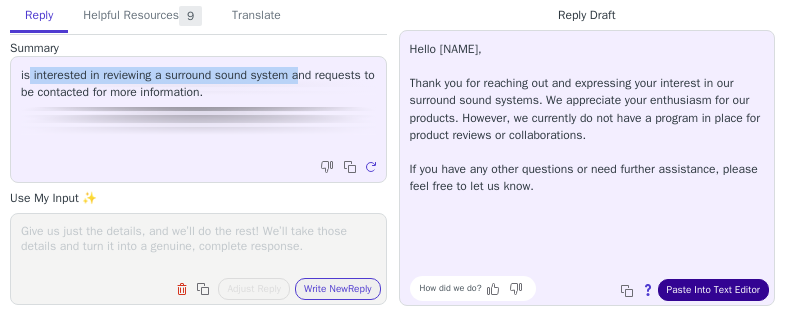click on "Paste Into Text Editor" at bounding box center (713, 290) 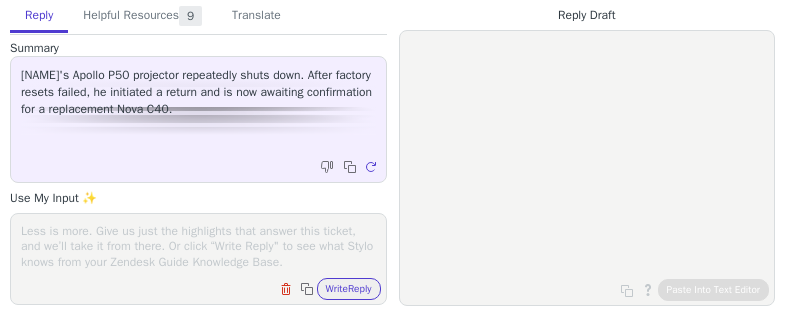 scroll, scrollTop: 0, scrollLeft: 0, axis: both 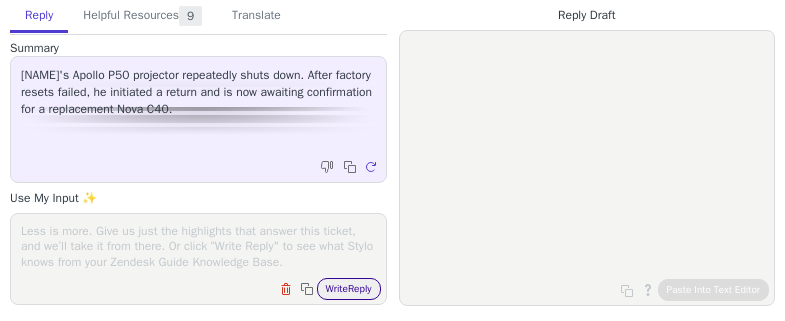 click on "Write  Reply" at bounding box center (349, 289) 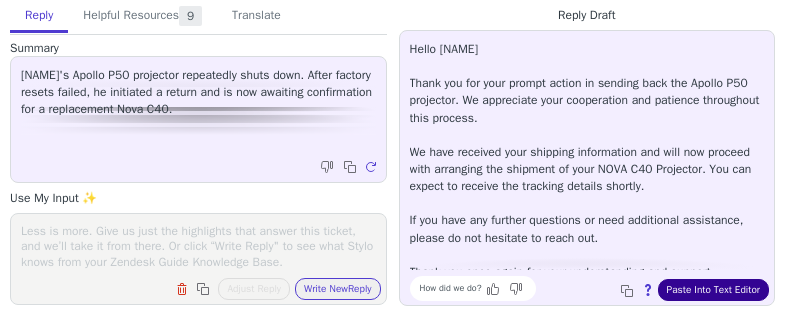 click on "Paste Into Text Editor" at bounding box center (713, 290) 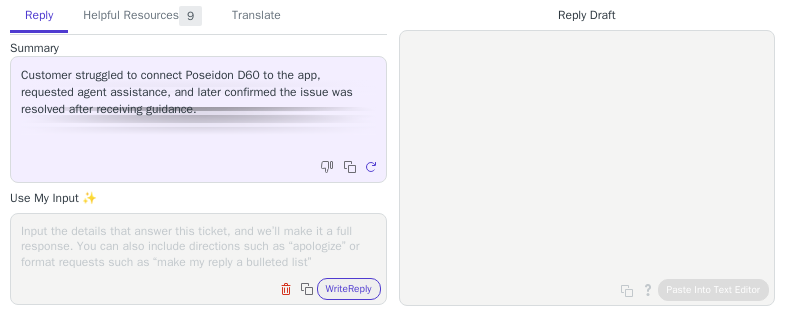 scroll, scrollTop: 0, scrollLeft: 0, axis: both 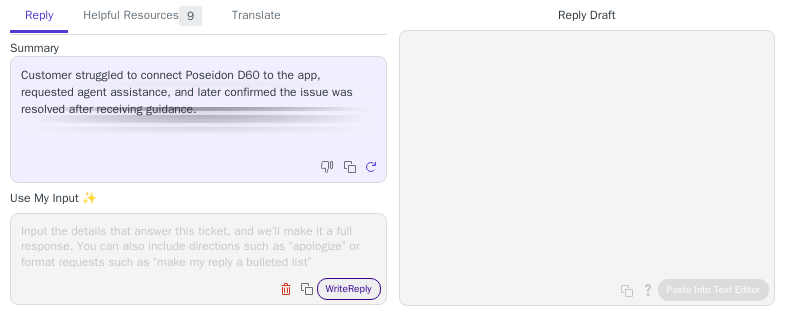 click on "Write  Reply" at bounding box center [349, 289] 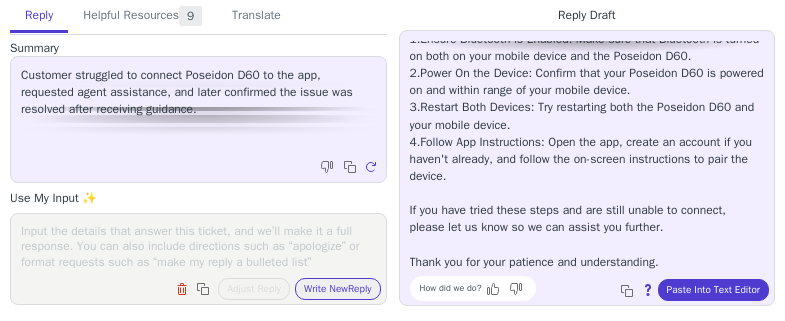 scroll, scrollTop: 0, scrollLeft: 0, axis: both 